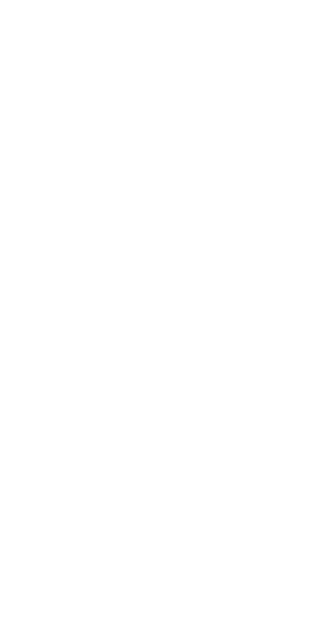 scroll, scrollTop: 0, scrollLeft: 0, axis: both 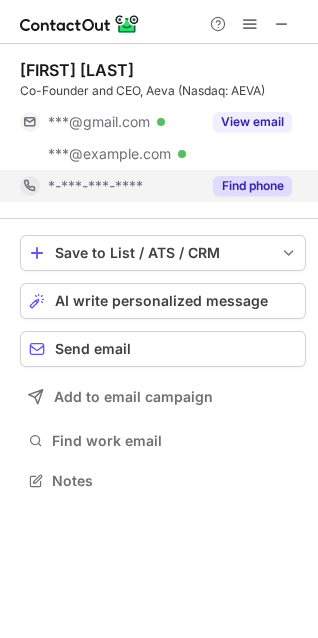 click on "Find phone" at bounding box center [252, 186] 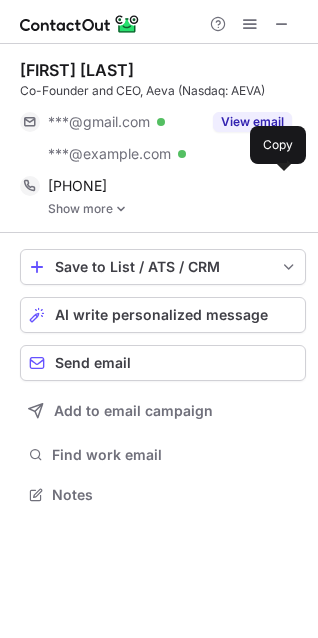 scroll, scrollTop: 9, scrollLeft: 9, axis: both 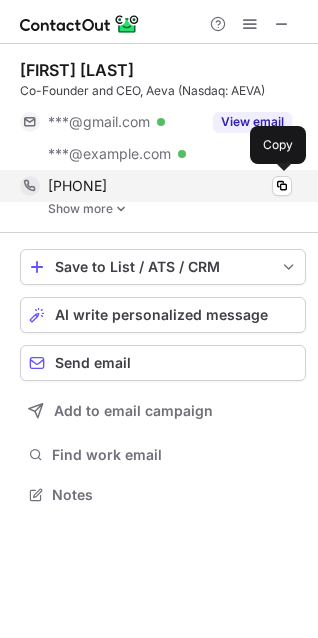 drag, startPoint x: 169, startPoint y: 179, endPoint x: 45, endPoint y: 182, distance: 124.036285 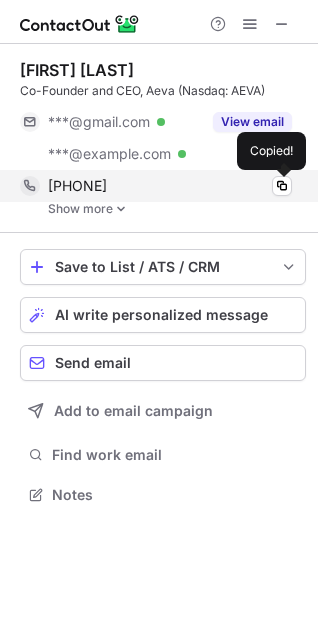 copy on "+16606190353" 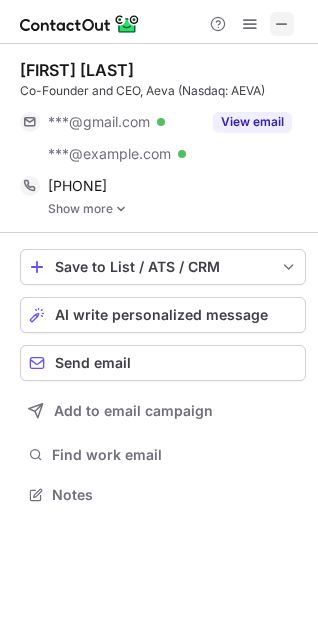 click at bounding box center [282, 24] 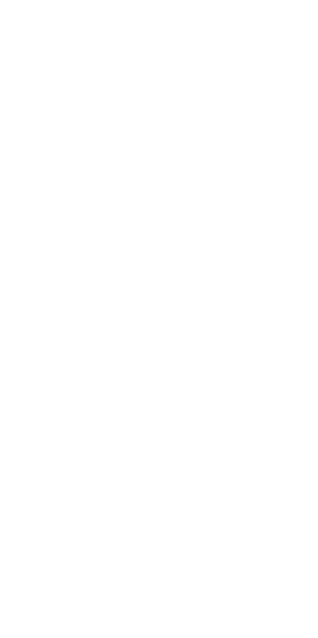 scroll, scrollTop: 0, scrollLeft: 0, axis: both 